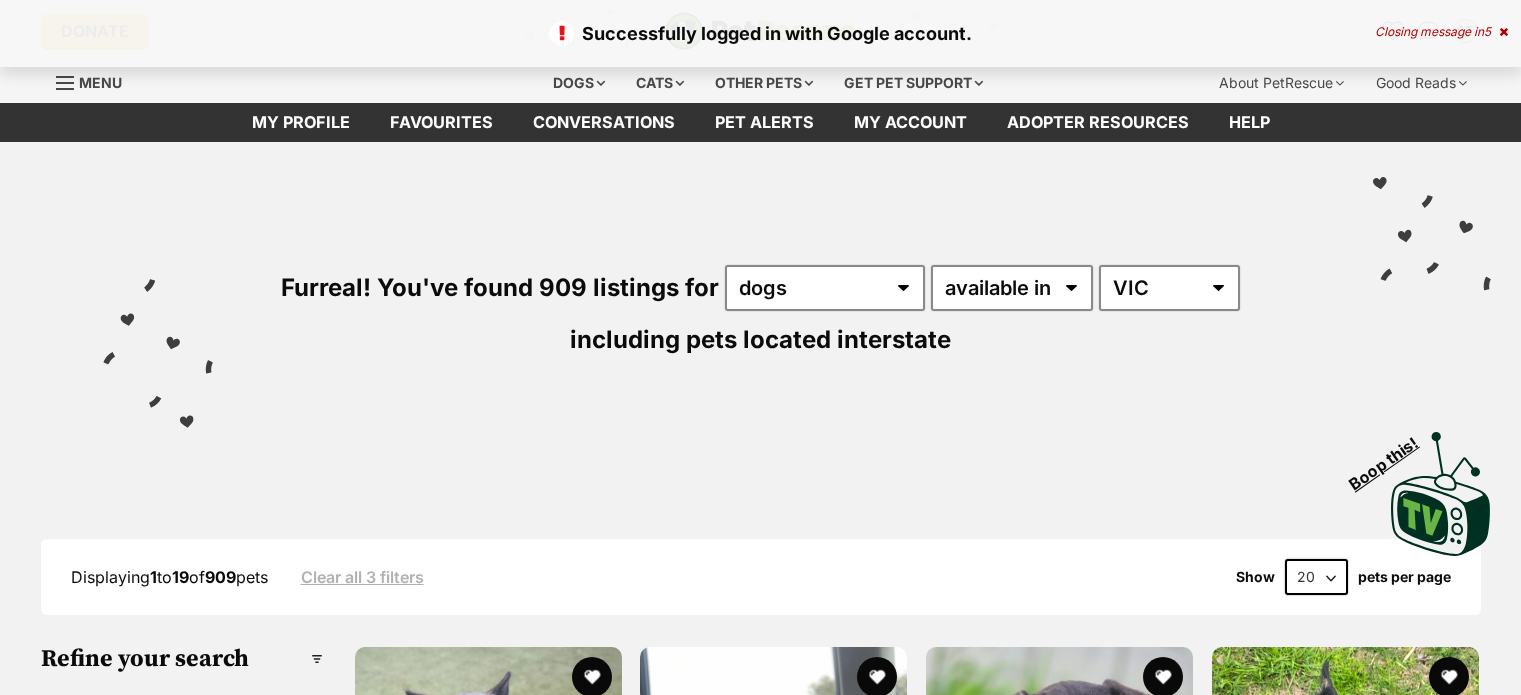 scroll, scrollTop: 0, scrollLeft: 0, axis: both 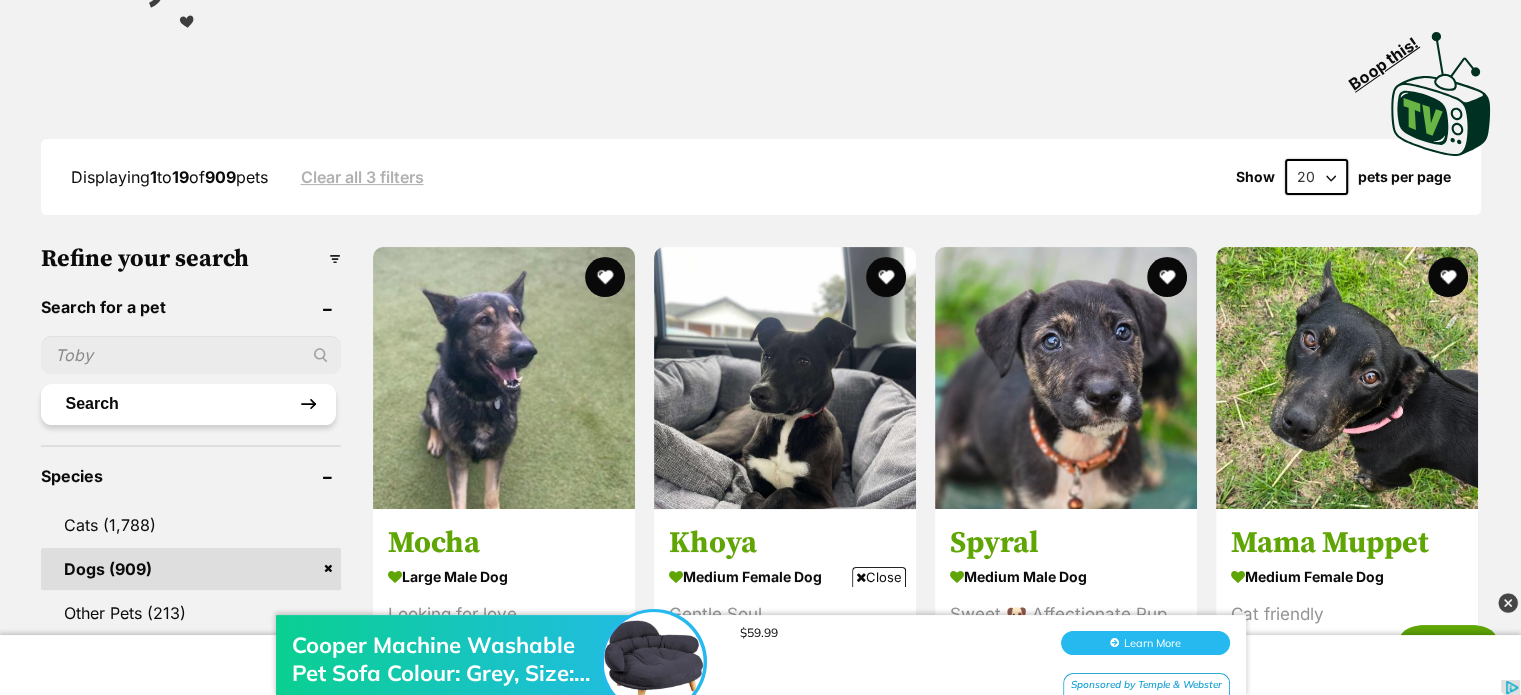 click on "Search" at bounding box center [188, 404] 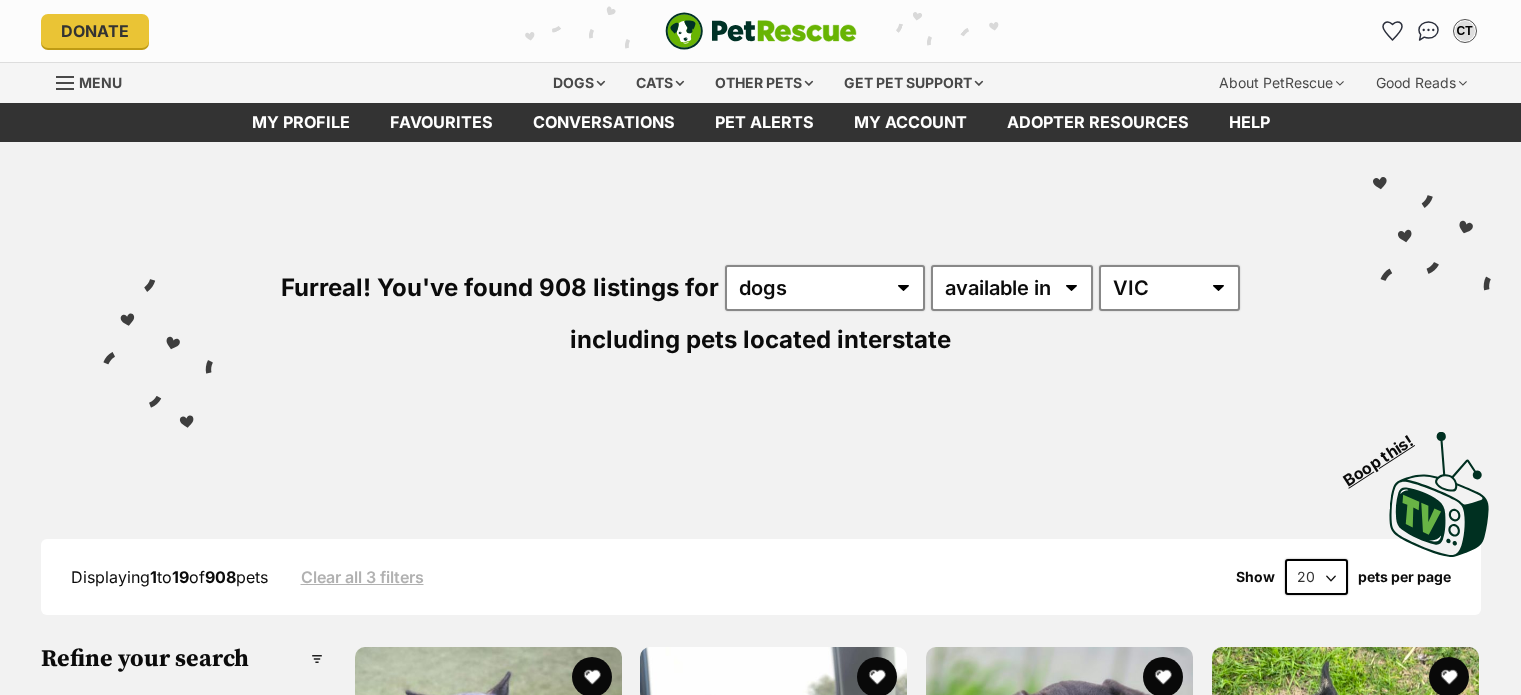 scroll, scrollTop: 0, scrollLeft: 0, axis: both 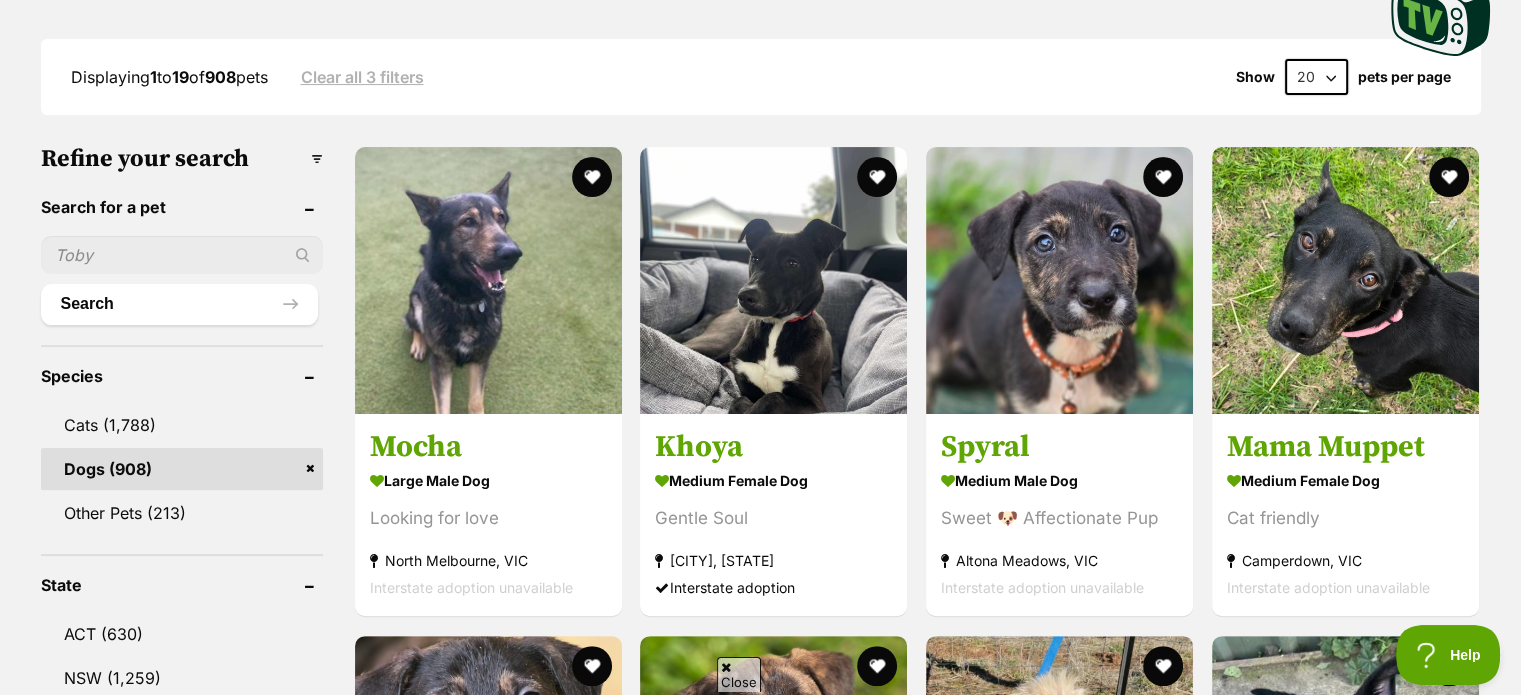 click at bounding box center [182, 255] 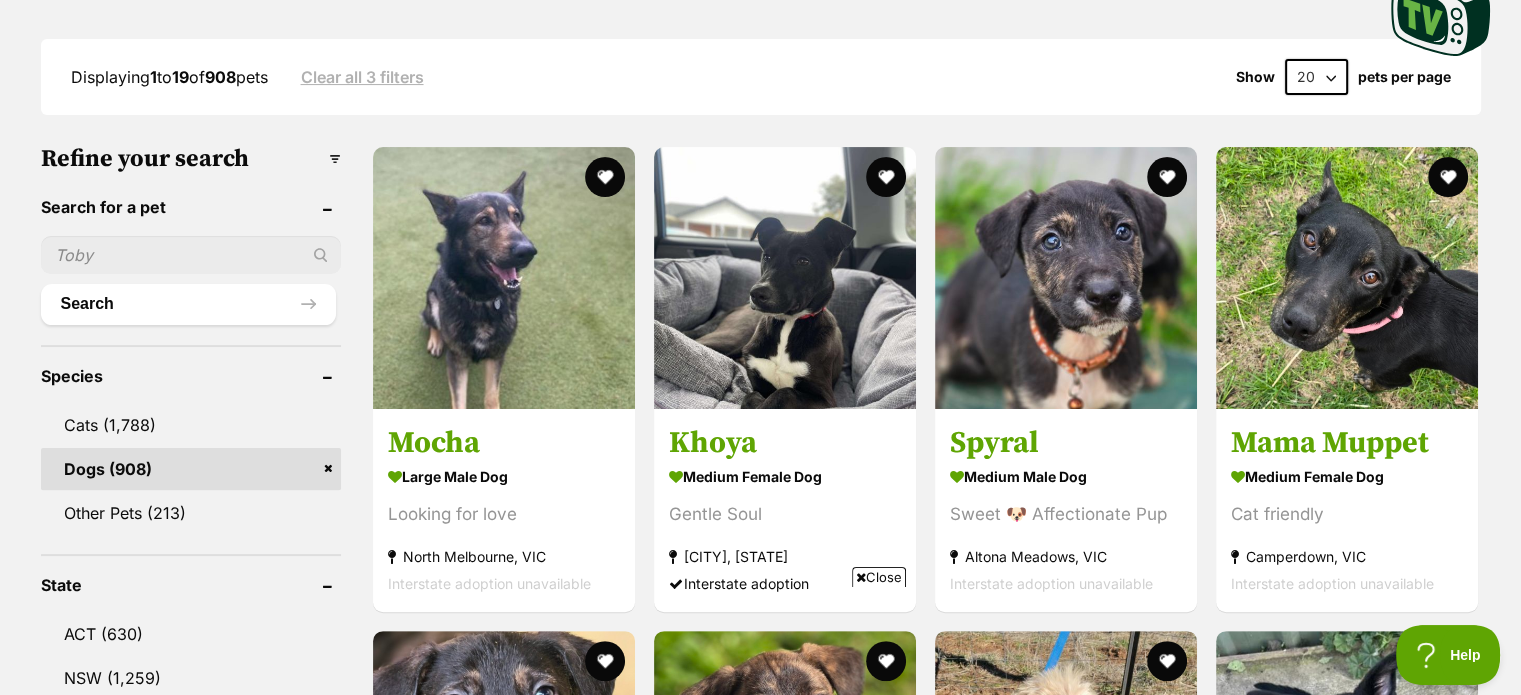 scroll, scrollTop: 0, scrollLeft: 0, axis: both 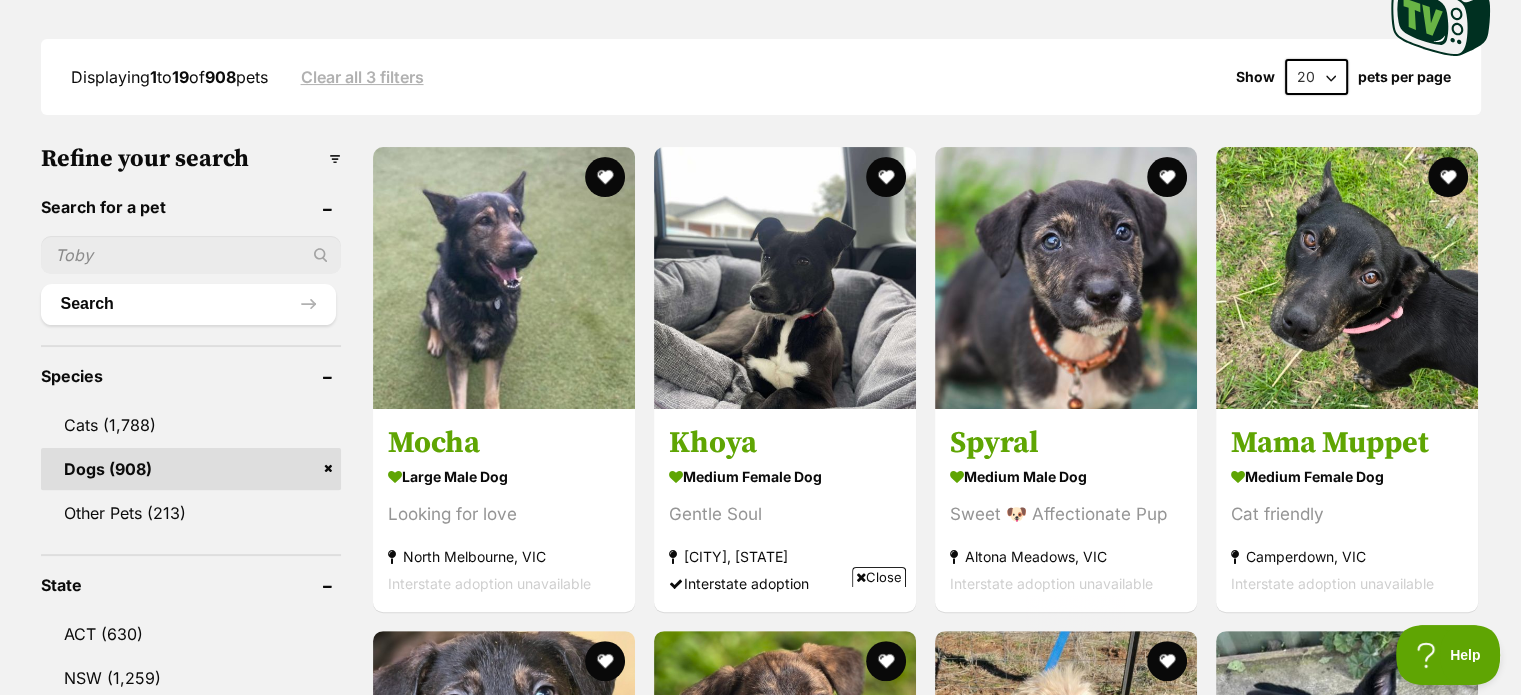 drag, startPoint x: 37, startPoint y: 255, endPoint x: 0, endPoint y: 258, distance: 37.12142 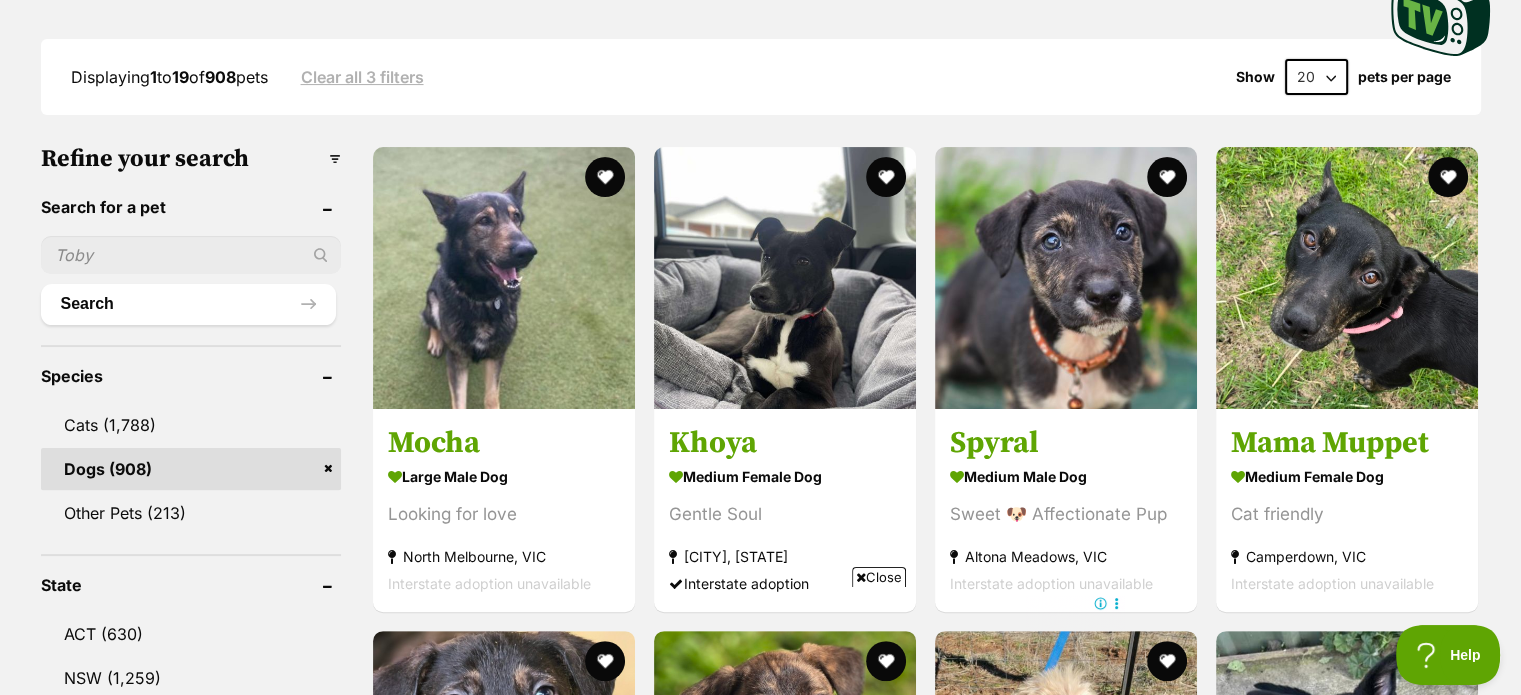 scroll, scrollTop: 0, scrollLeft: 0, axis: both 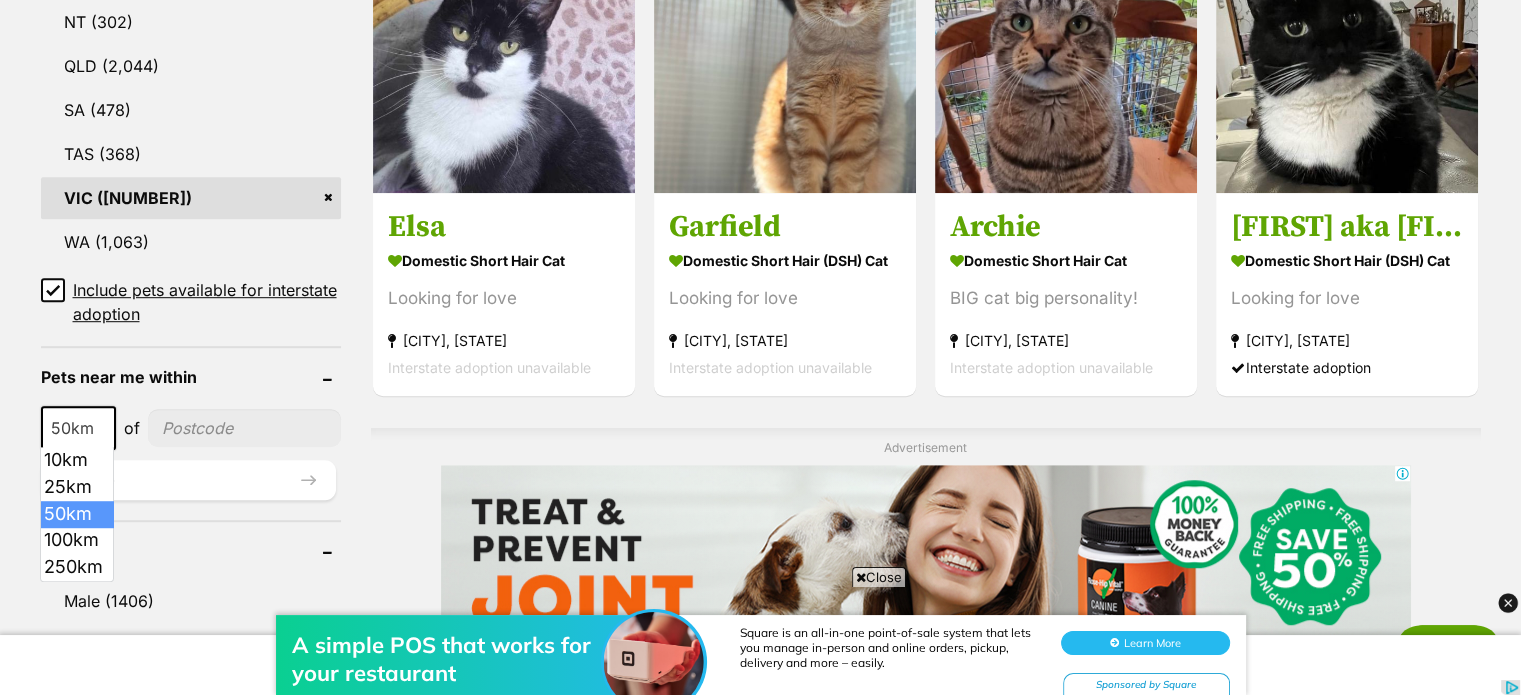 click at bounding box center [103, 429] 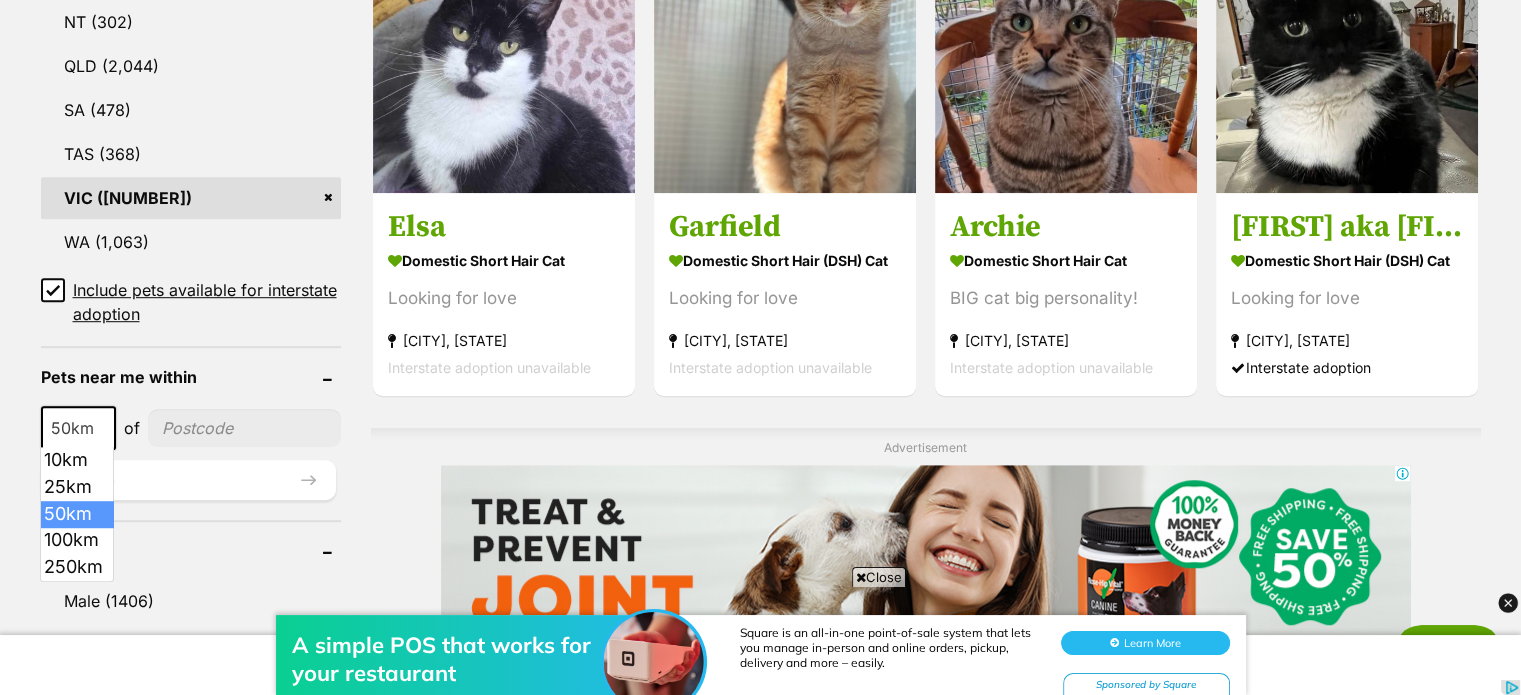 click on "50km" at bounding box center (78, 428) 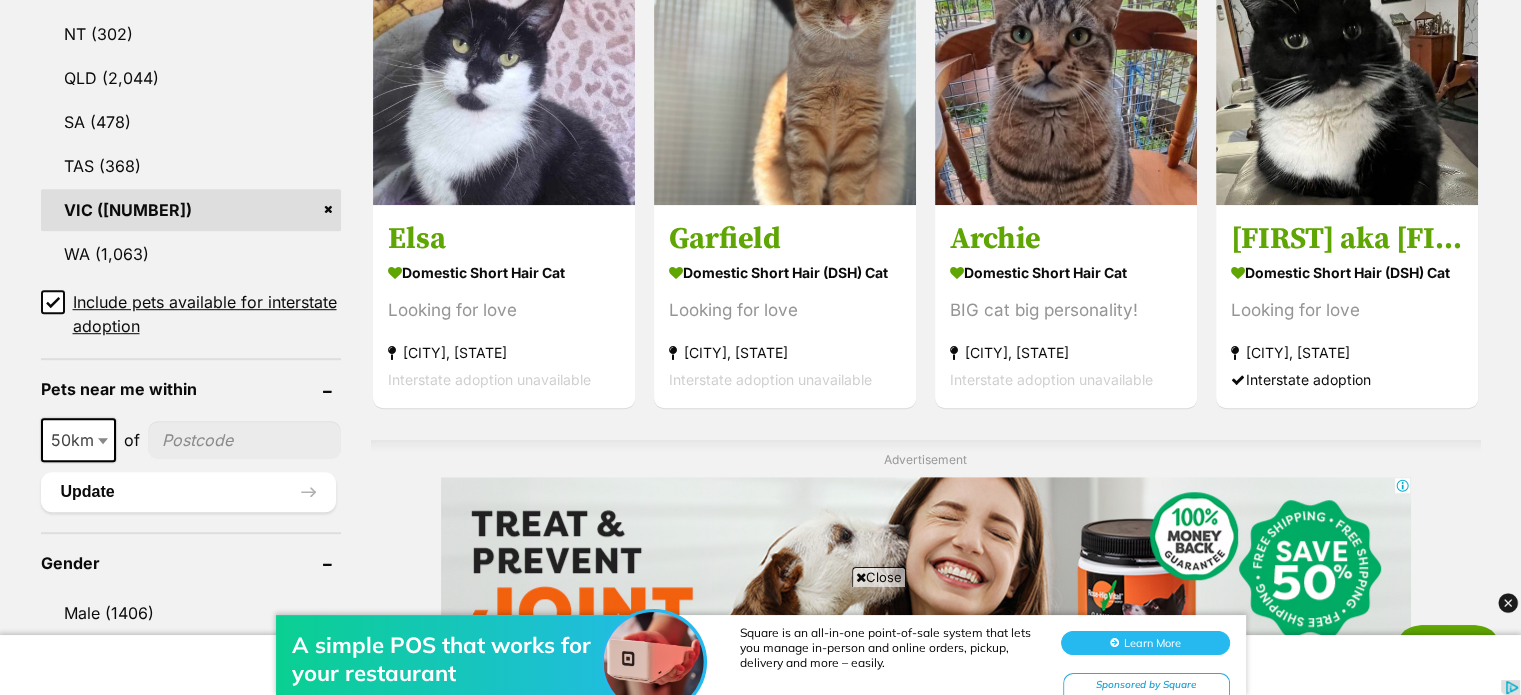 scroll, scrollTop: 1600, scrollLeft: 0, axis: vertical 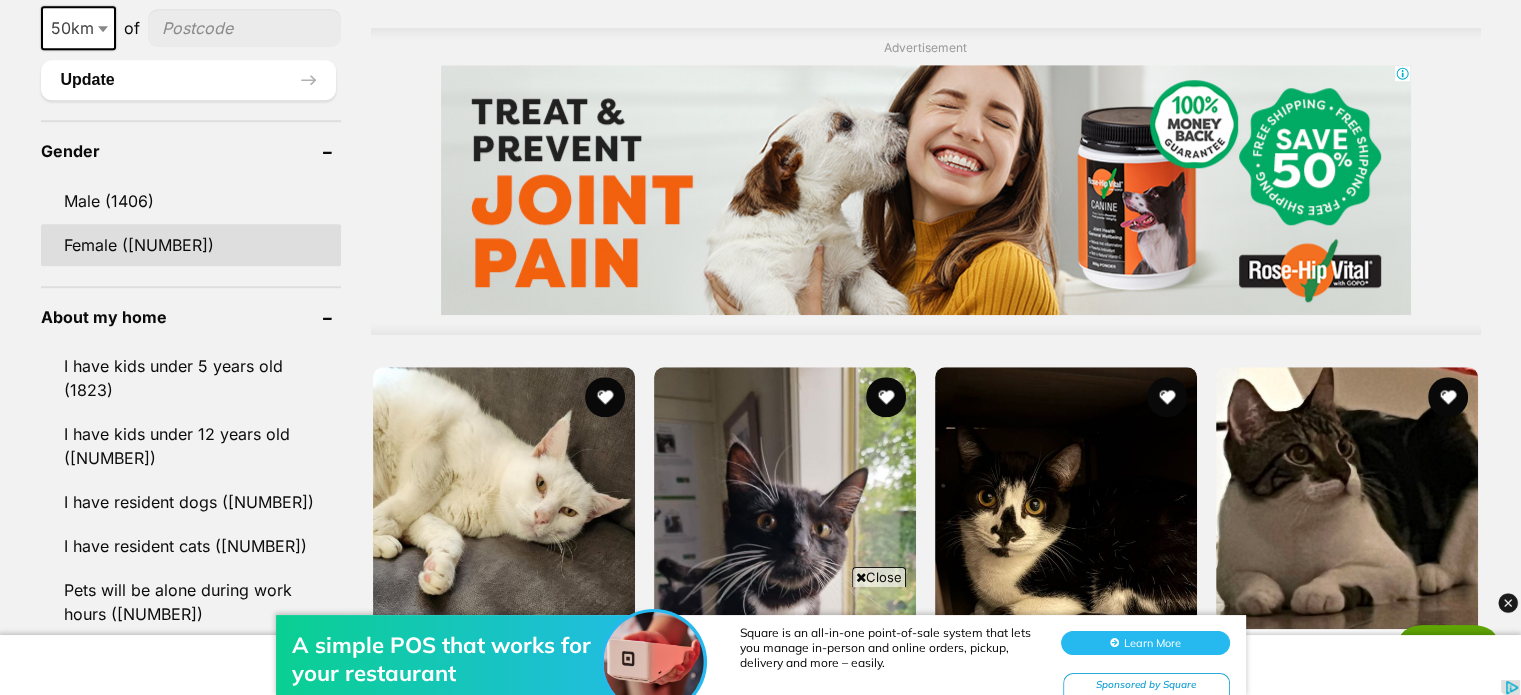 click on "Female (1503)" at bounding box center (191, 245) 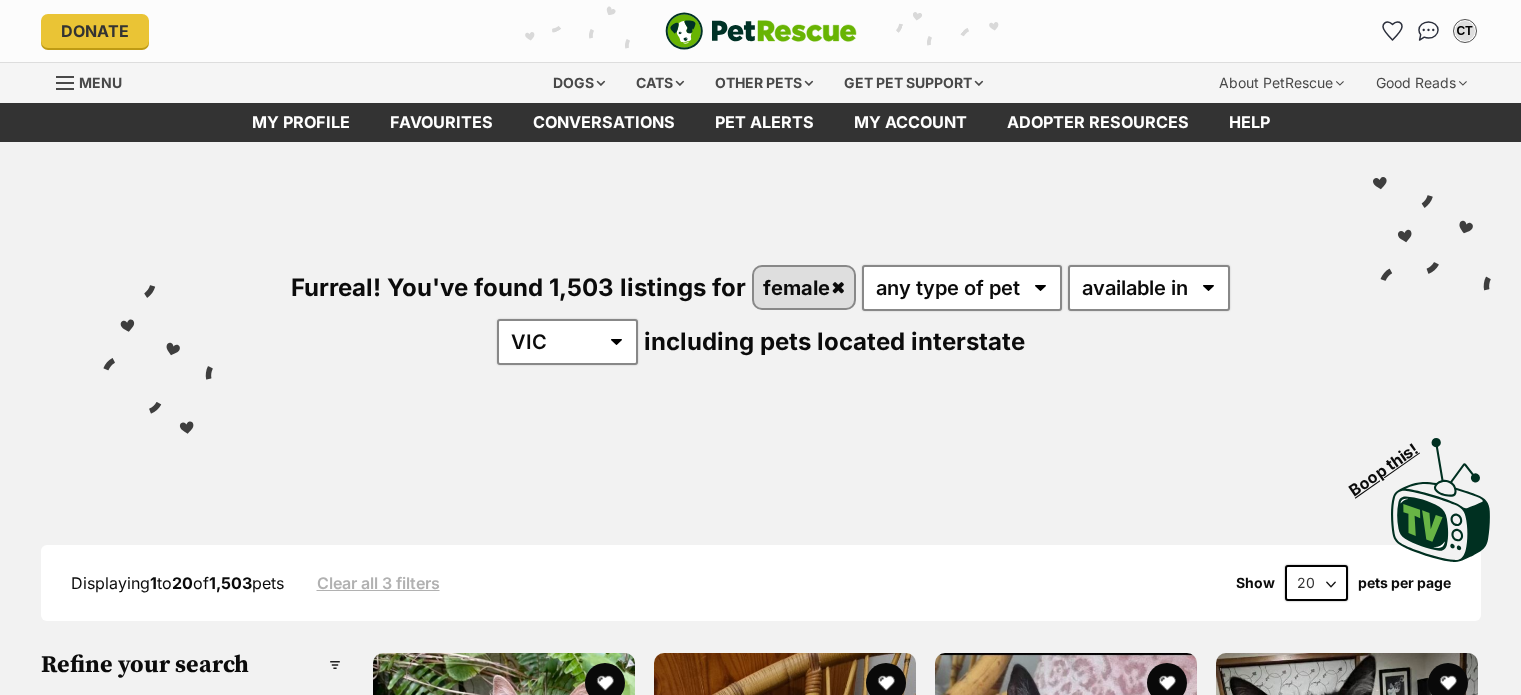 scroll, scrollTop: 0, scrollLeft: 0, axis: both 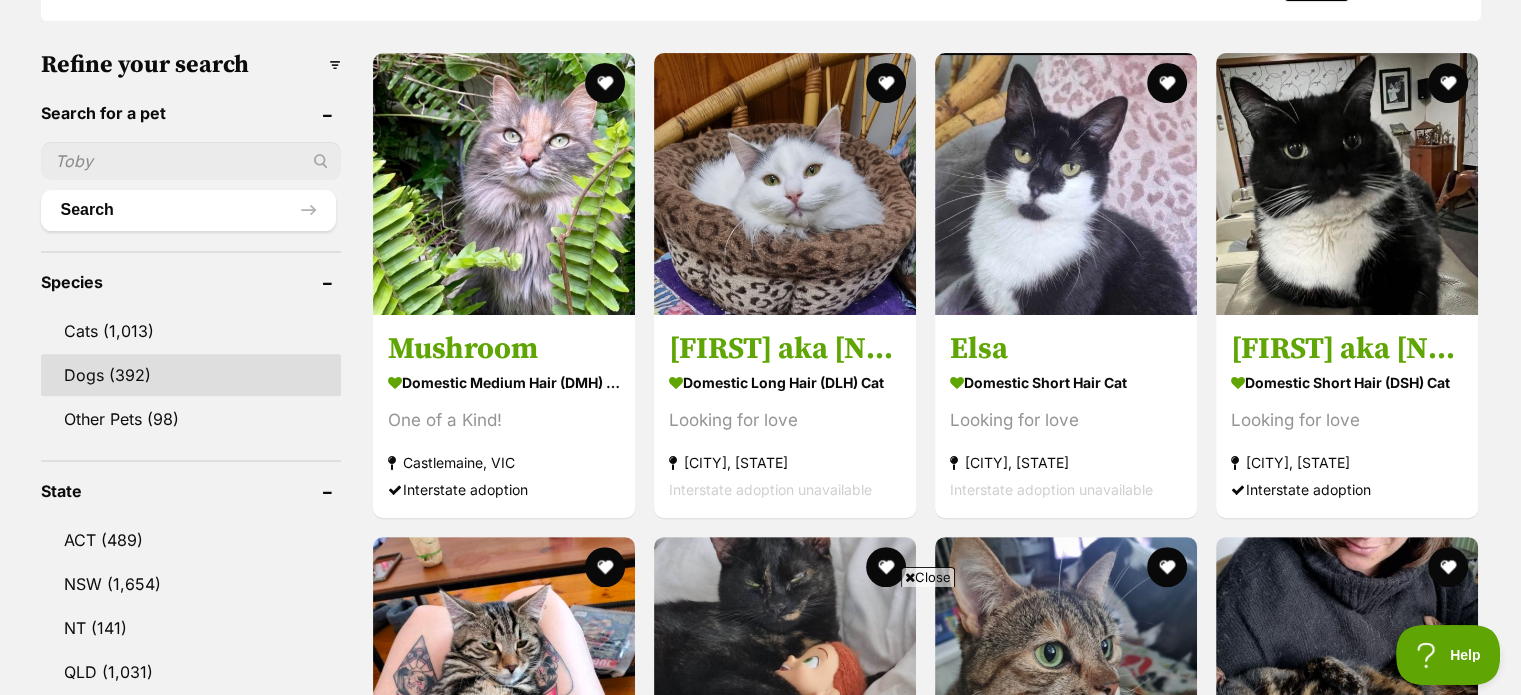 click on "Dogs (392)" at bounding box center (191, 375) 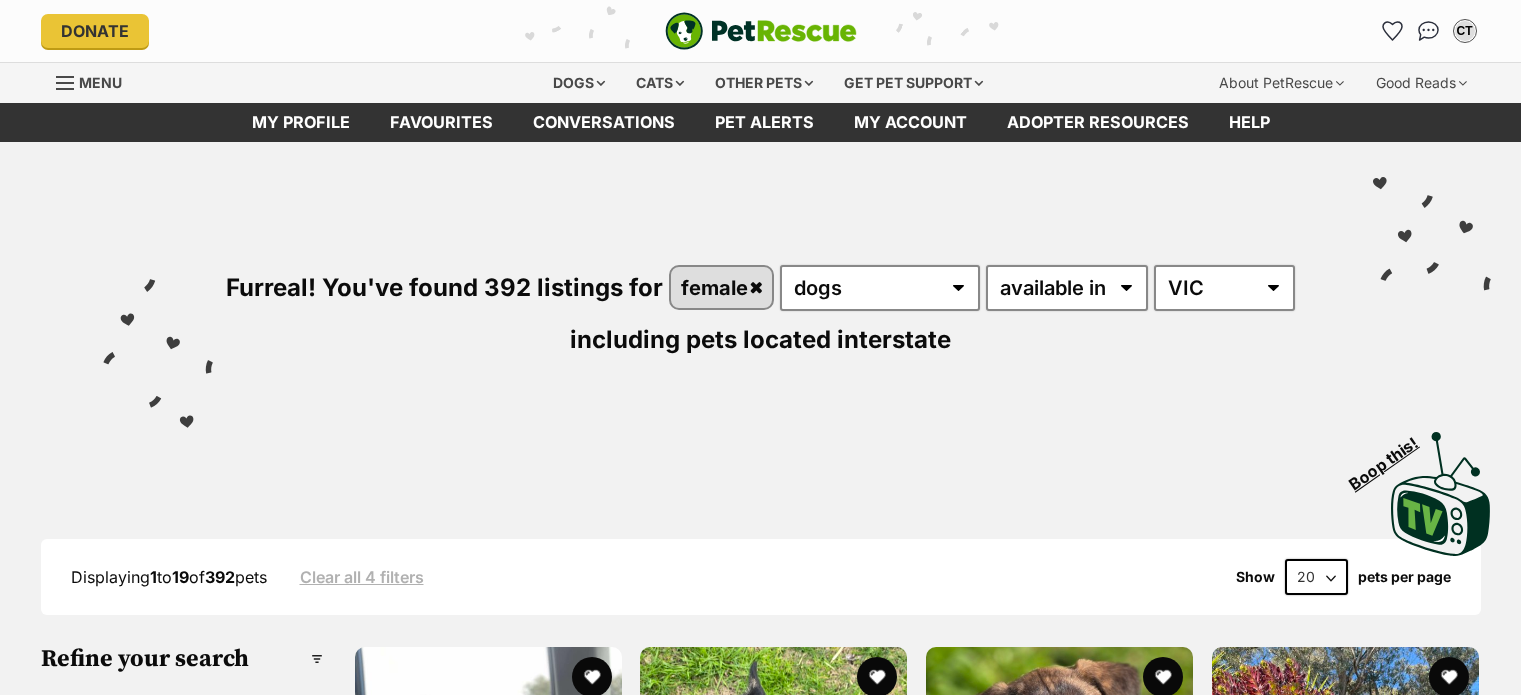scroll, scrollTop: 0, scrollLeft: 0, axis: both 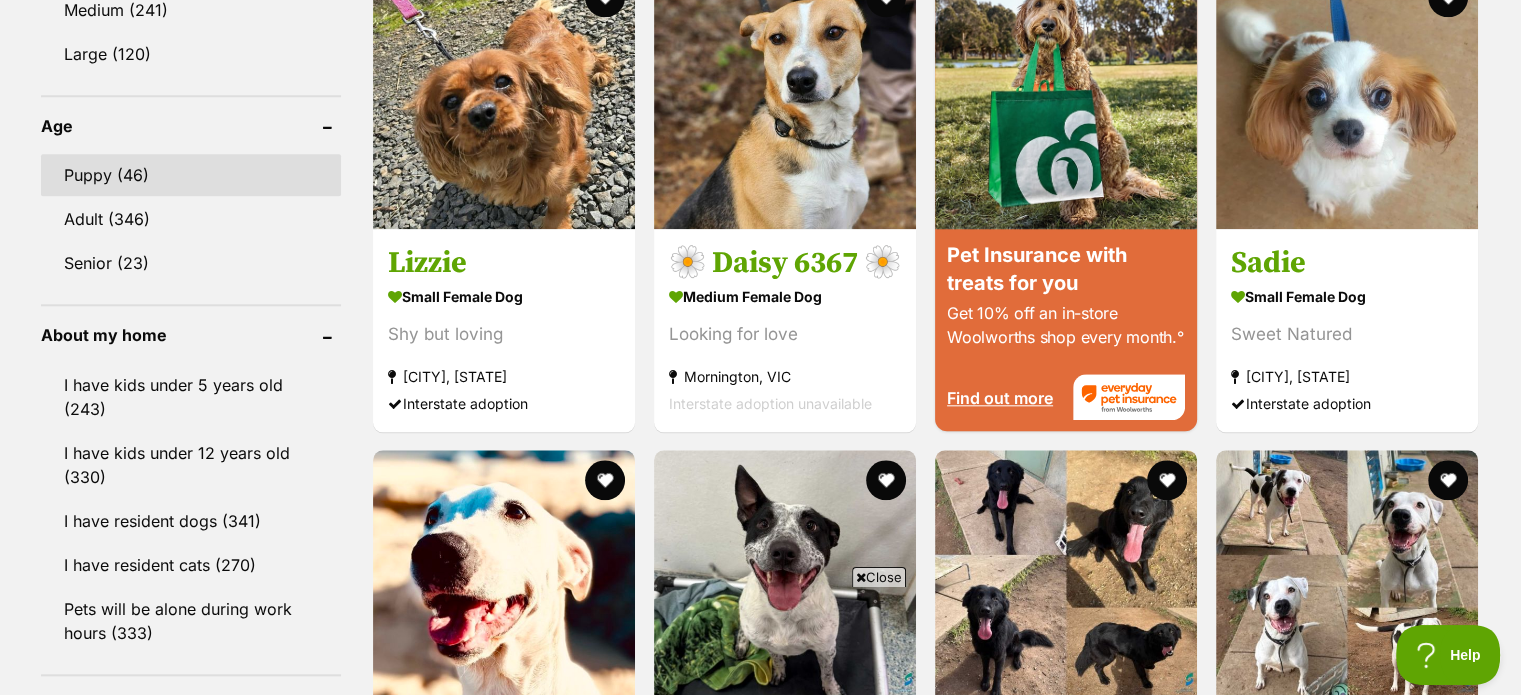 click on "Puppy (46)" at bounding box center [191, 175] 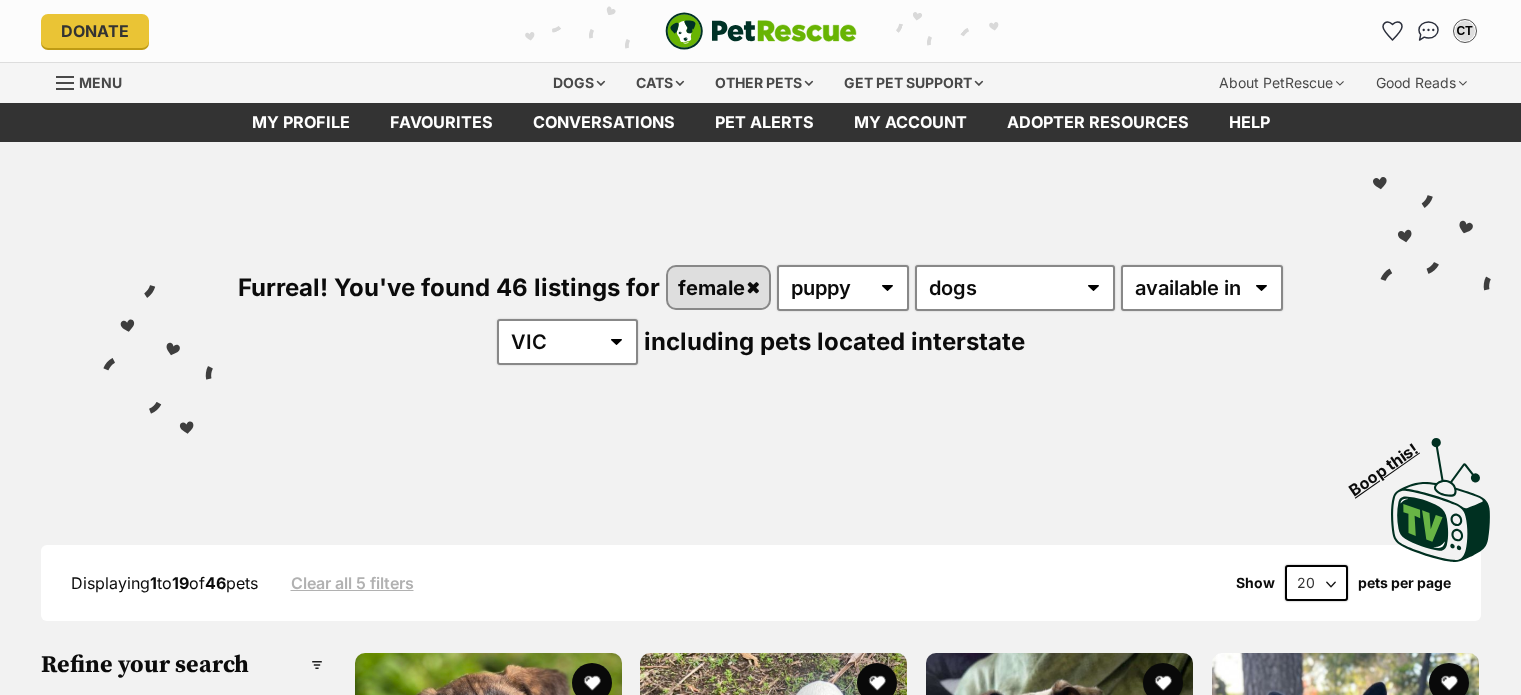 scroll, scrollTop: 0, scrollLeft: 0, axis: both 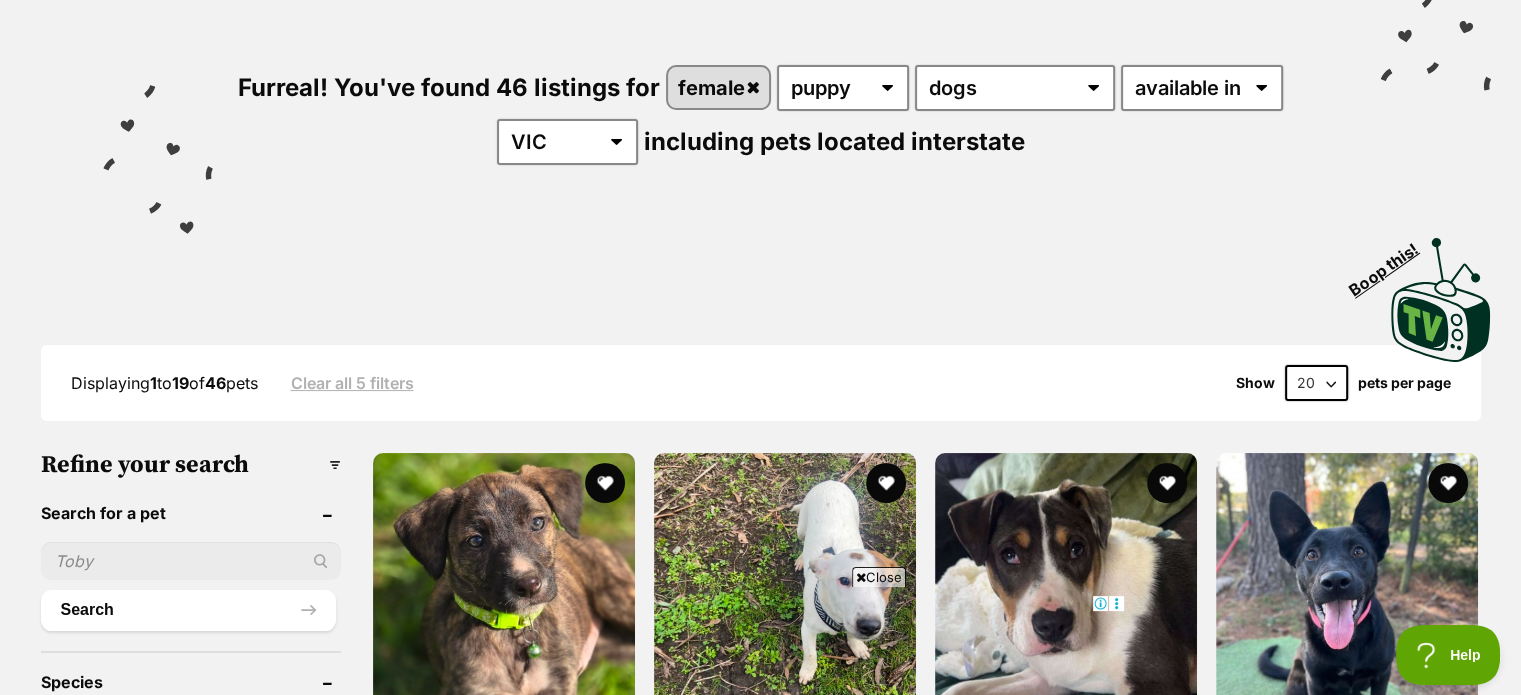 click on "20 40 60" at bounding box center (1316, 383) 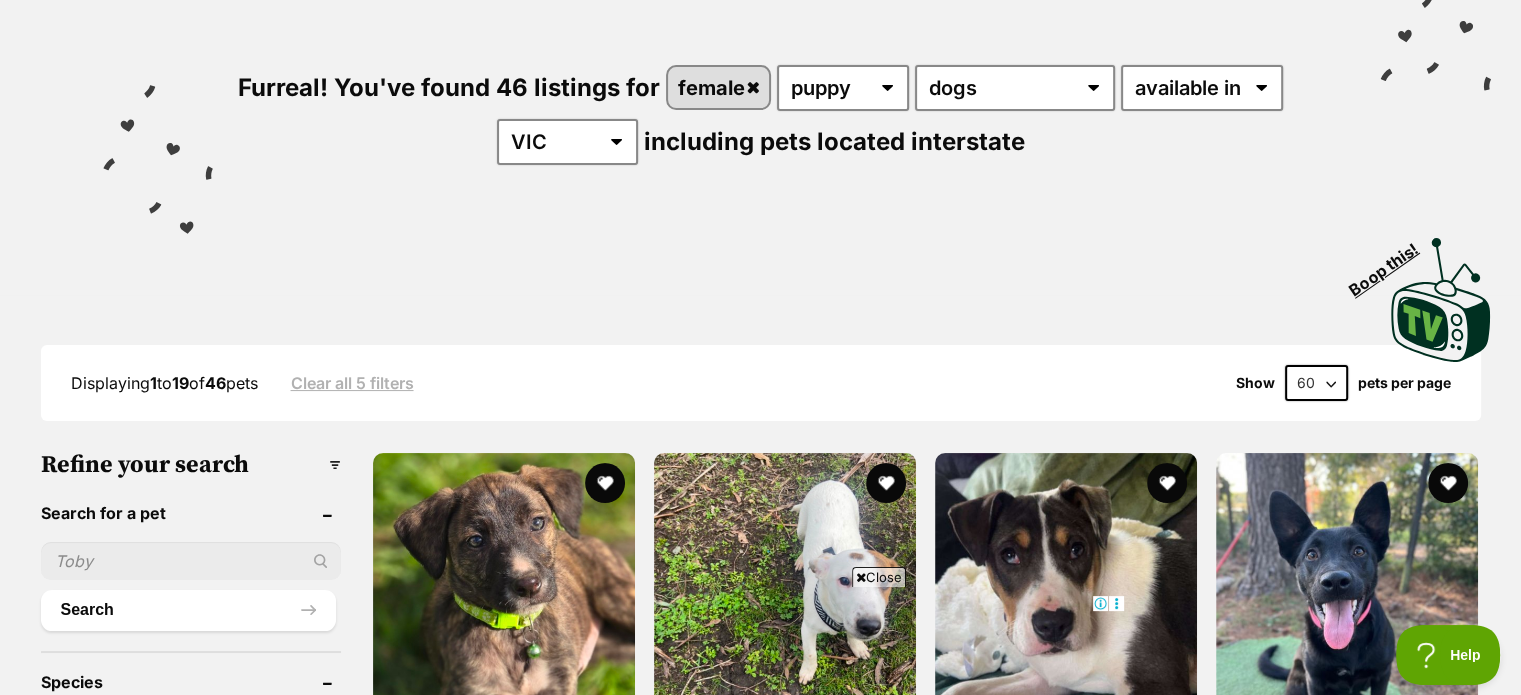 click on "20 40 60" at bounding box center (1316, 383) 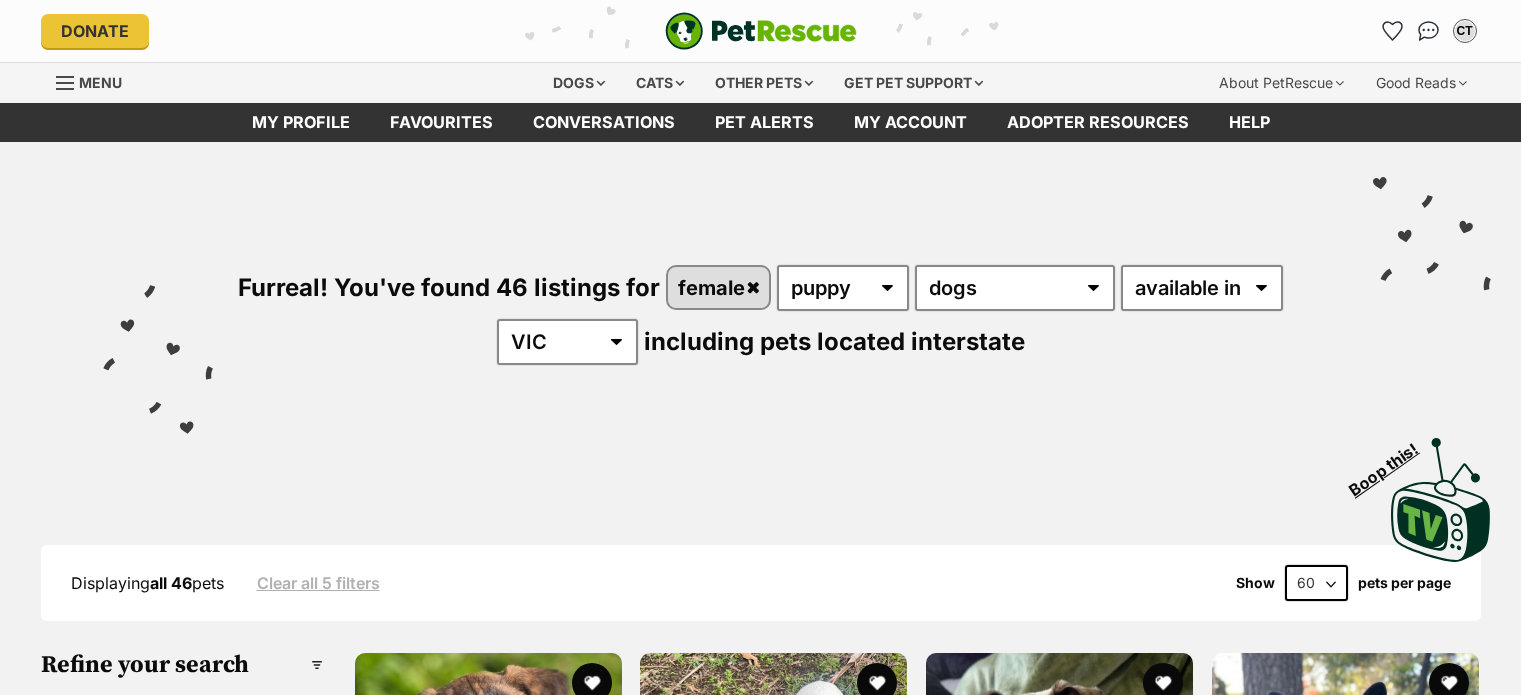 scroll, scrollTop: 0, scrollLeft: 0, axis: both 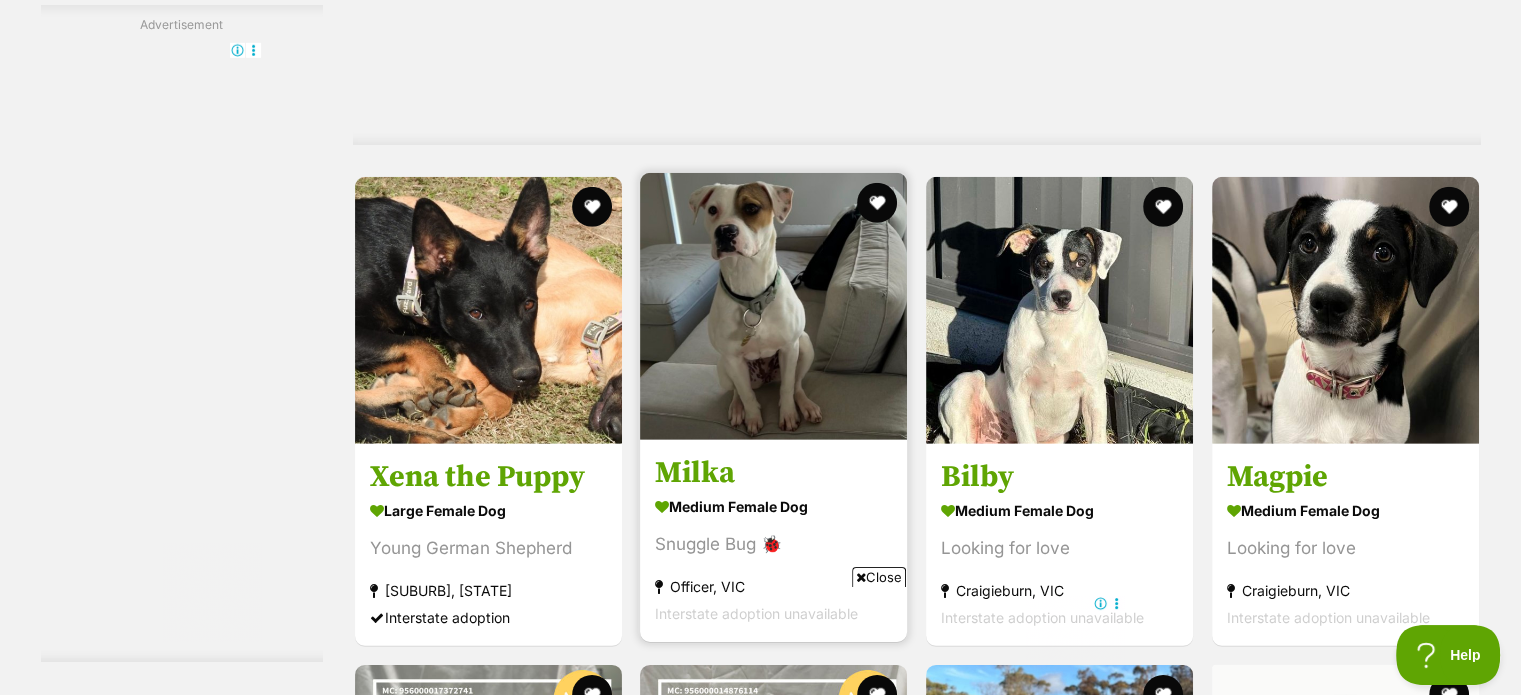 click at bounding box center (773, 306) 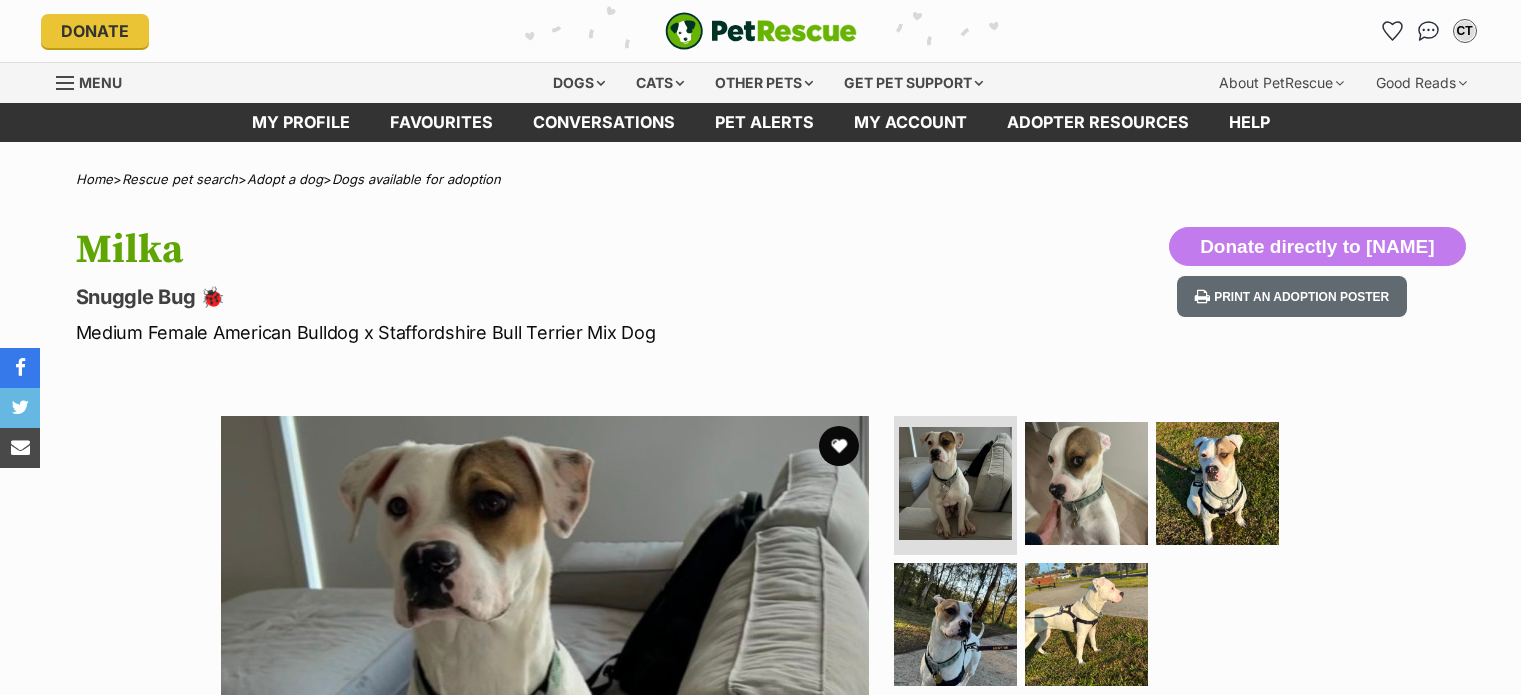 scroll, scrollTop: 0, scrollLeft: 0, axis: both 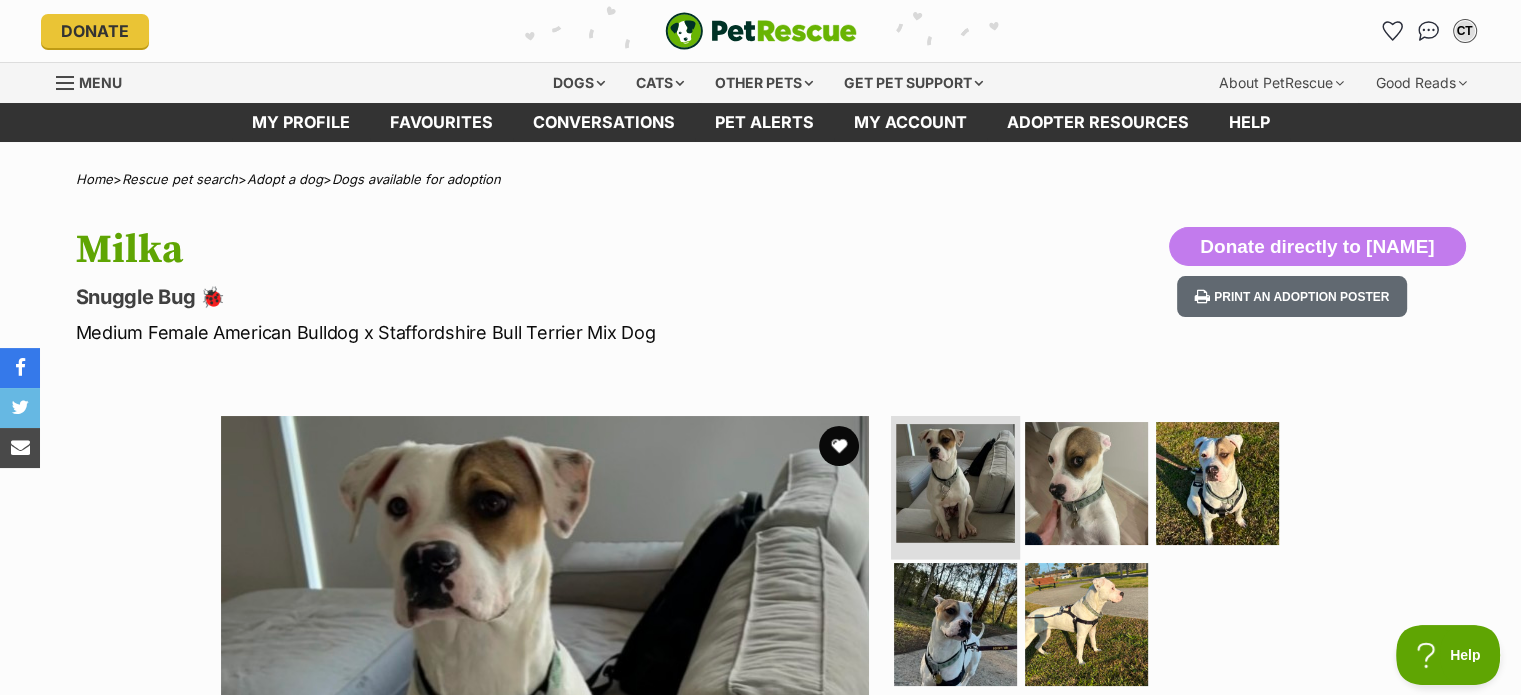 click at bounding box center [955, 483] 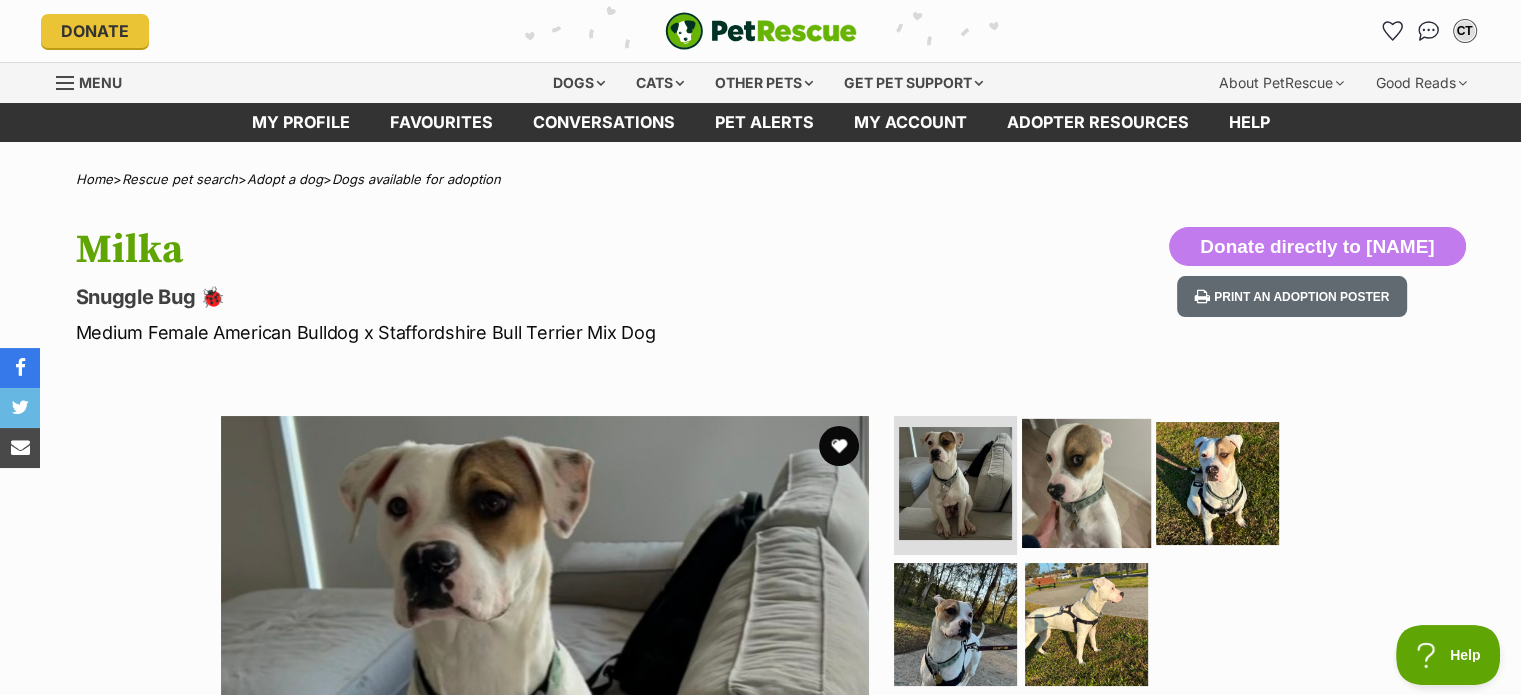 click at bounding box center [1086, 482] 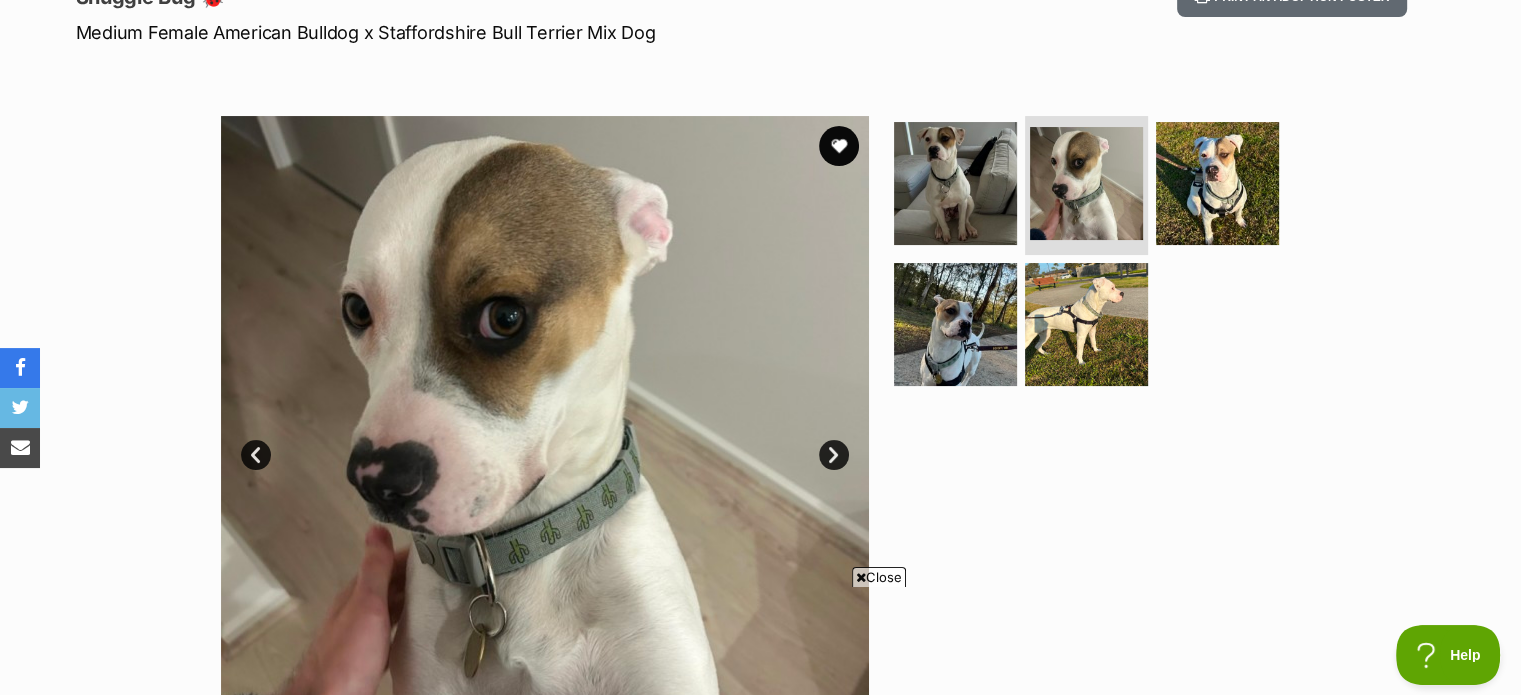scroll, scrollTop: 0, scrollLeft: 0, axis: both 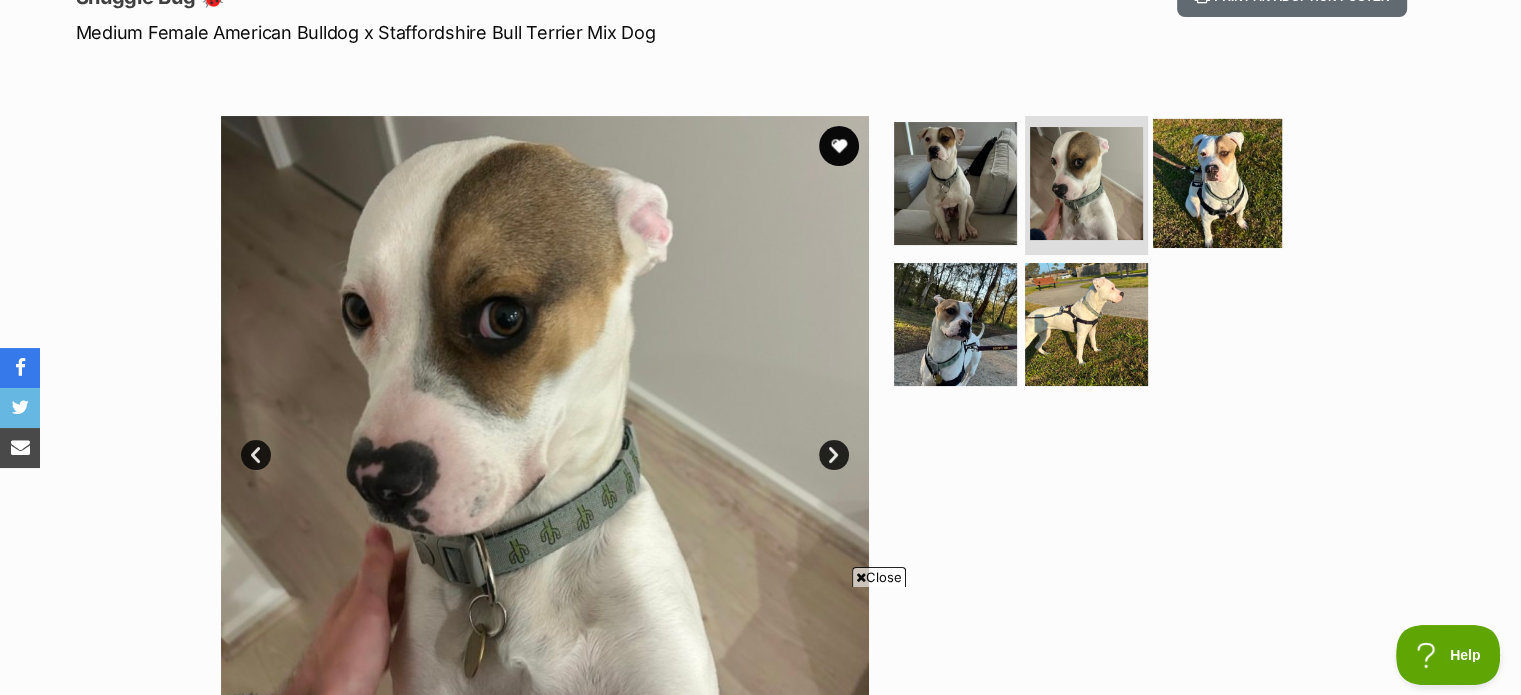 click at bounding box center (1217, 182) 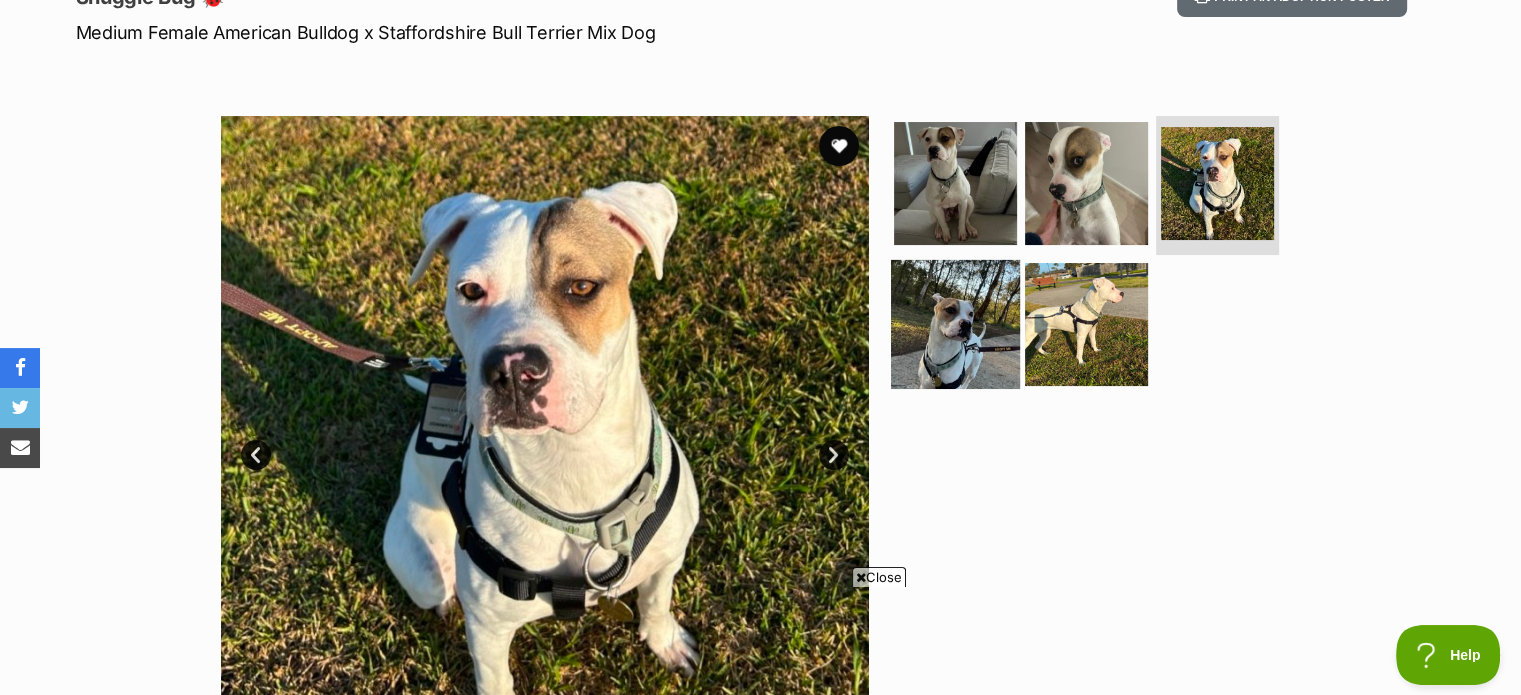 click at bounding box center (955, 324) 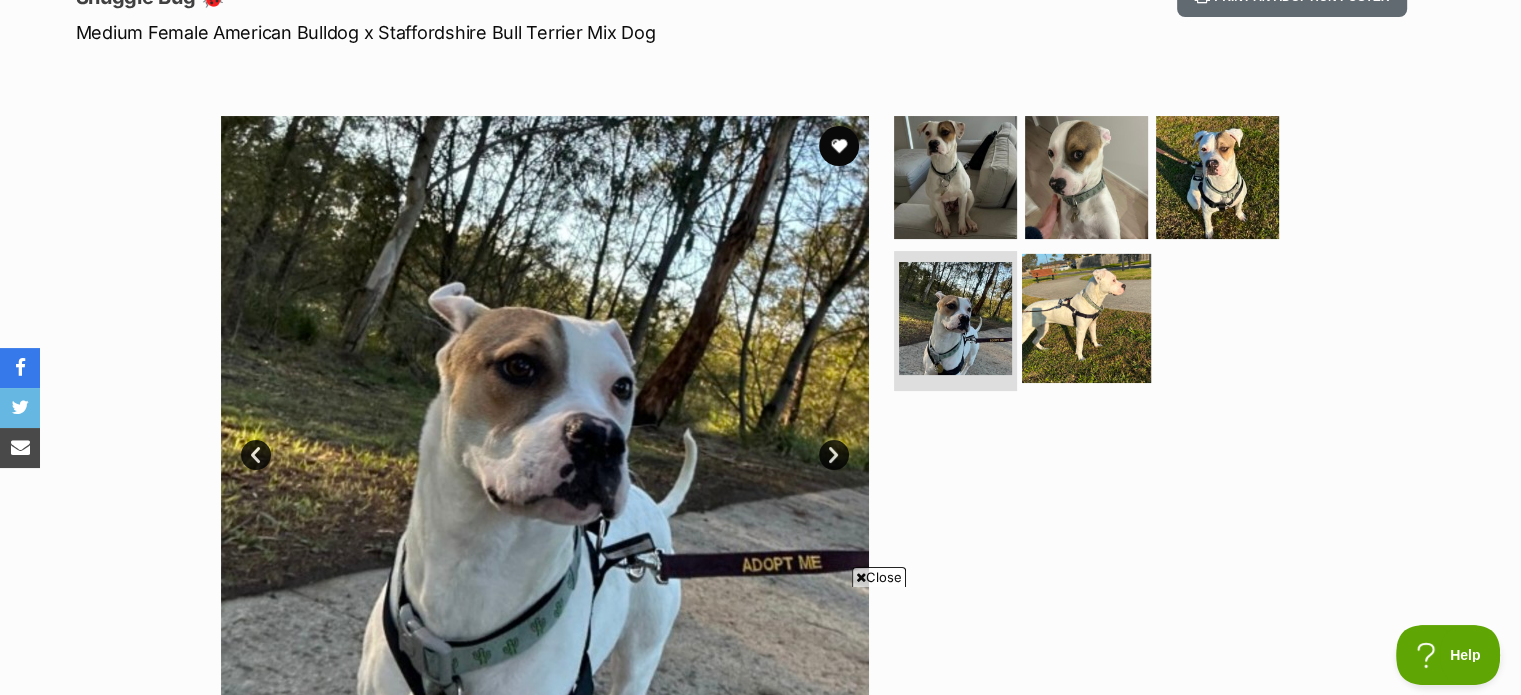 click at bounding box center [1086, 318] 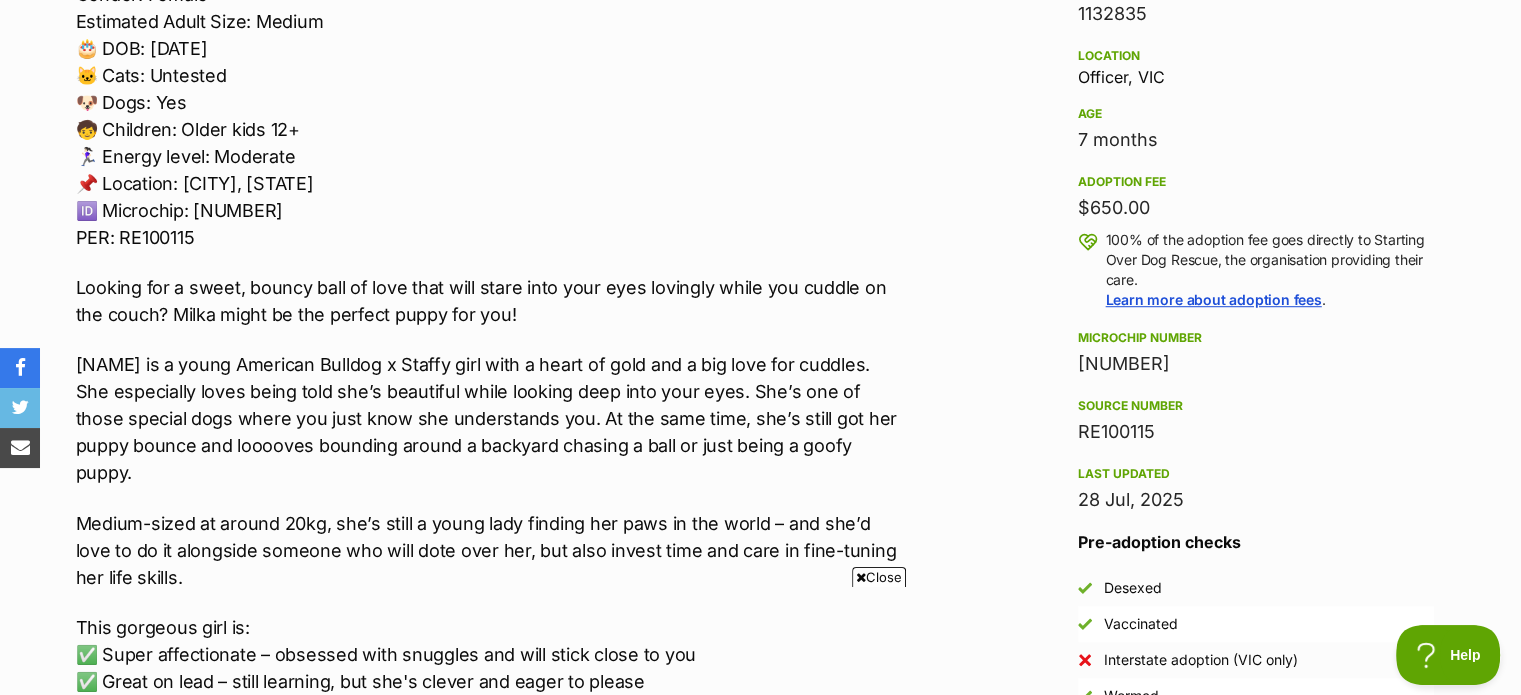 scroll, scrollTop: 1300, scrollLeft: 0, axis: vertical 